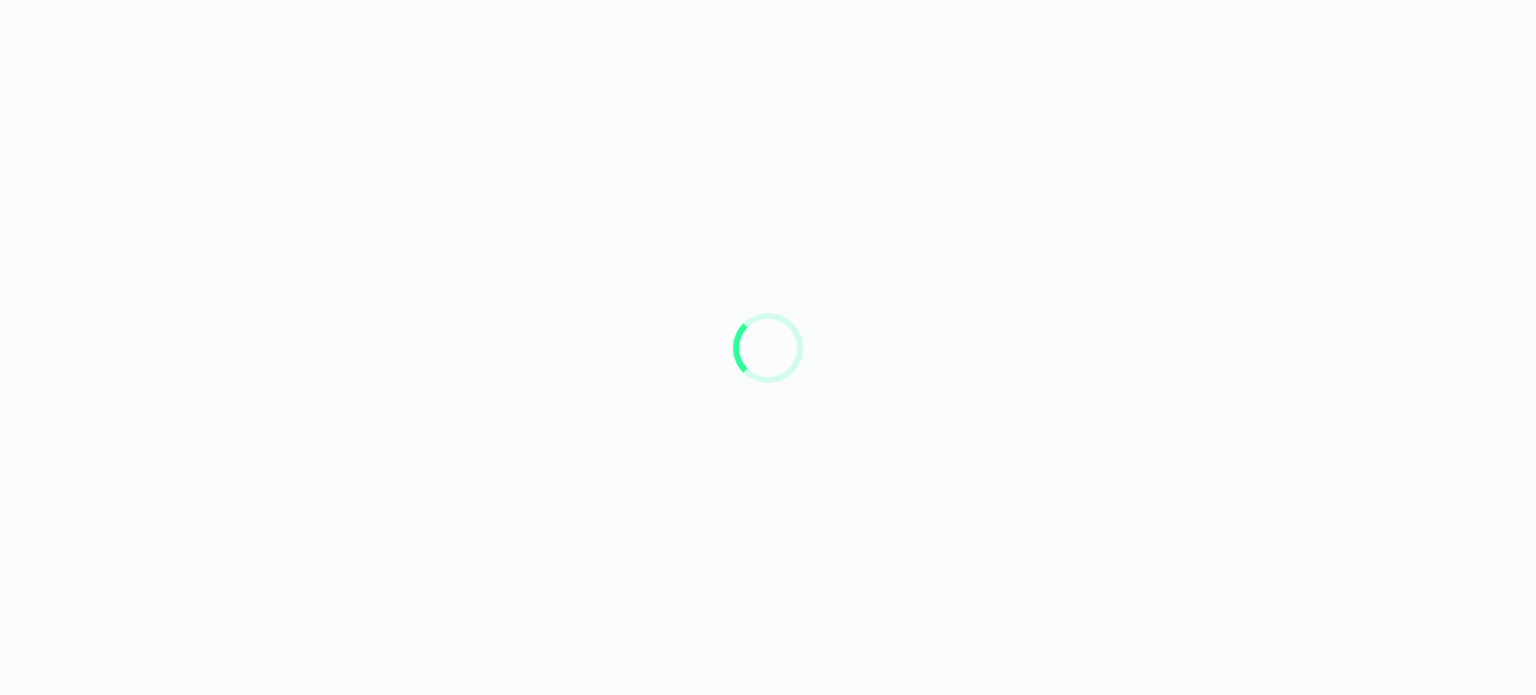 scroll, scrollTop: 0, scrollLeft: 0, axis: both 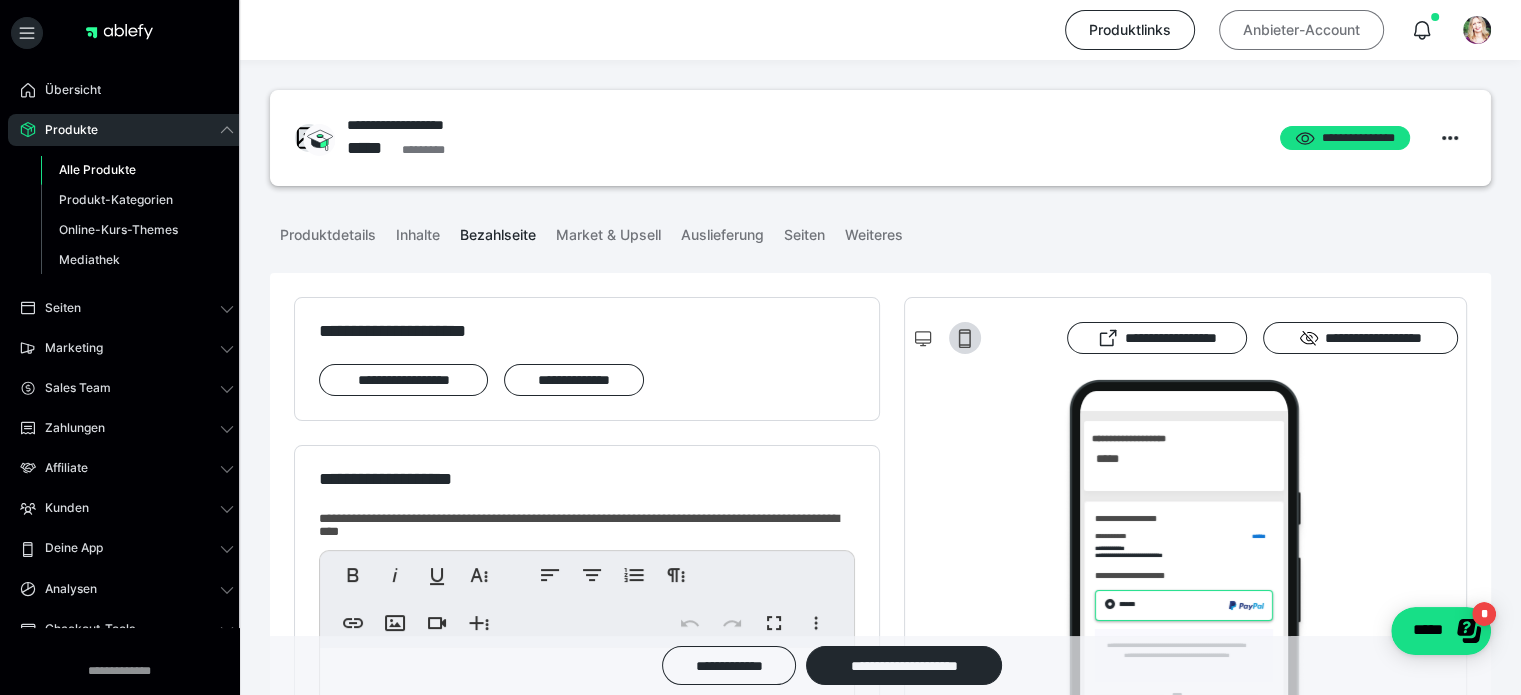 click on "Anbieter-Account" at bounding box center [1301, 30] 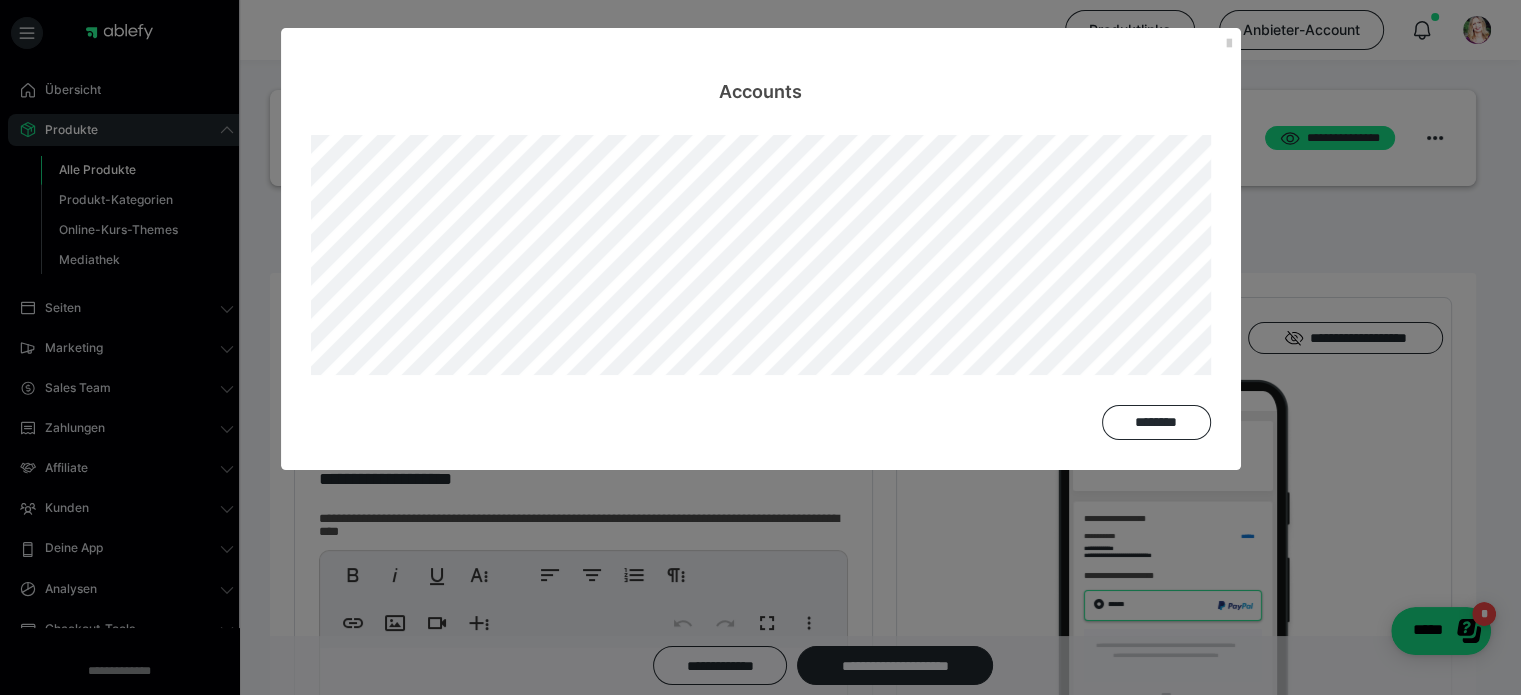 click on "Accounts ********" at bounding box center (760, 347) 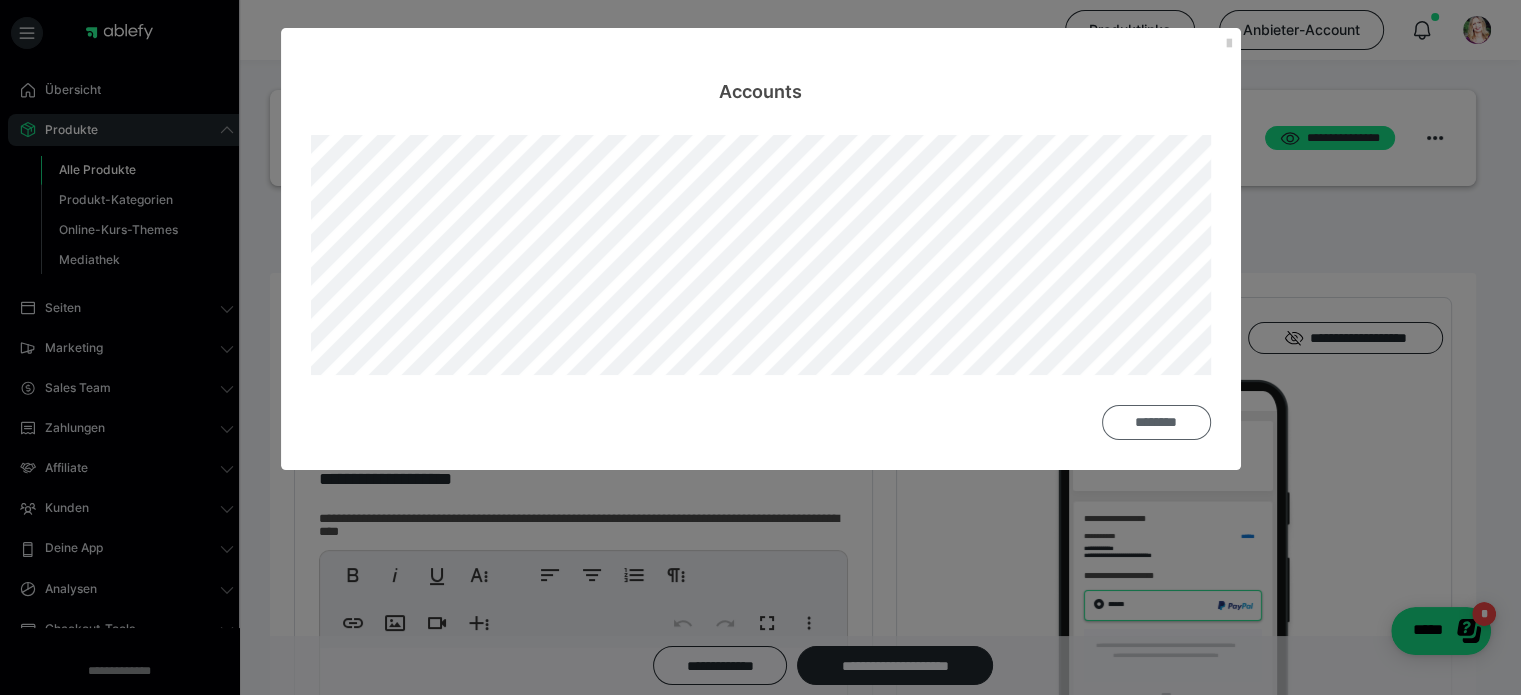 click on "********" at bounding box center (1156, 422) 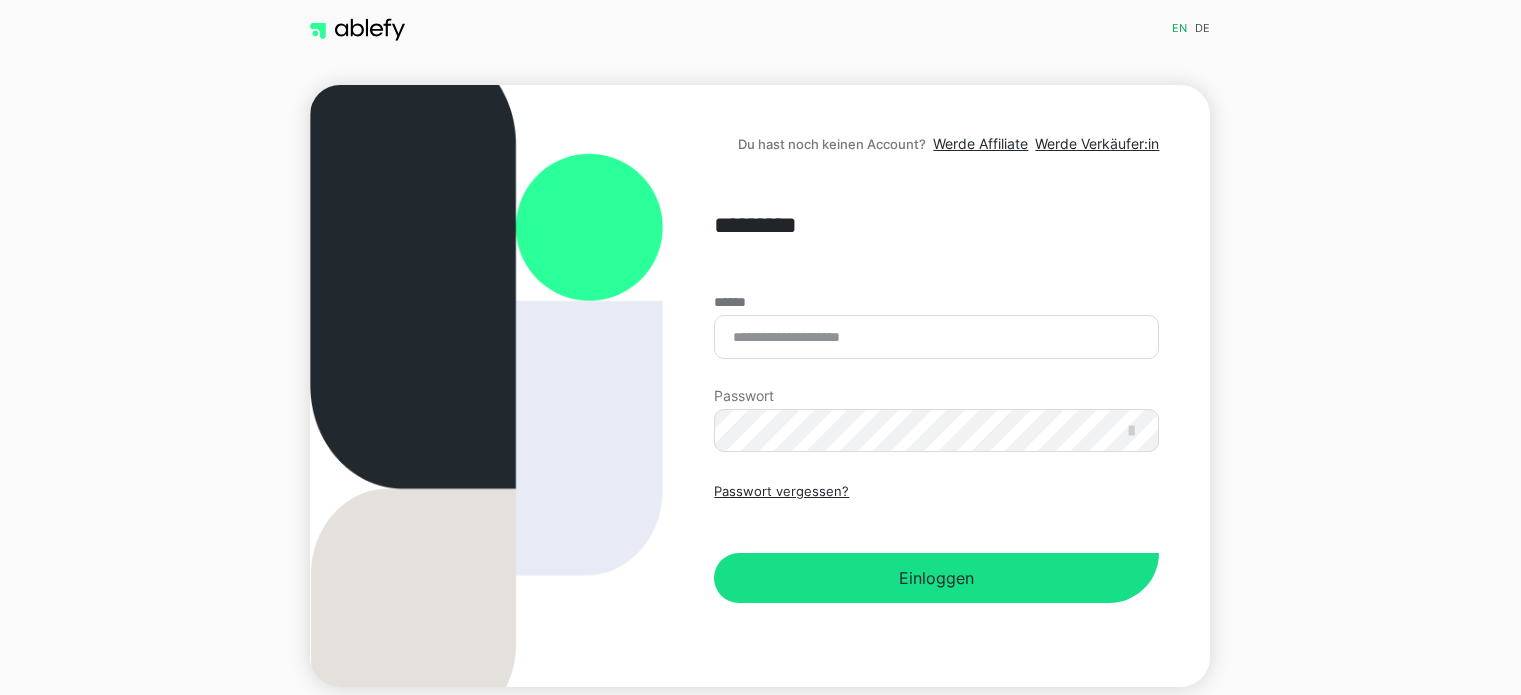 scroll, scrollTop: 0, scrollLeft: 0, axis: both 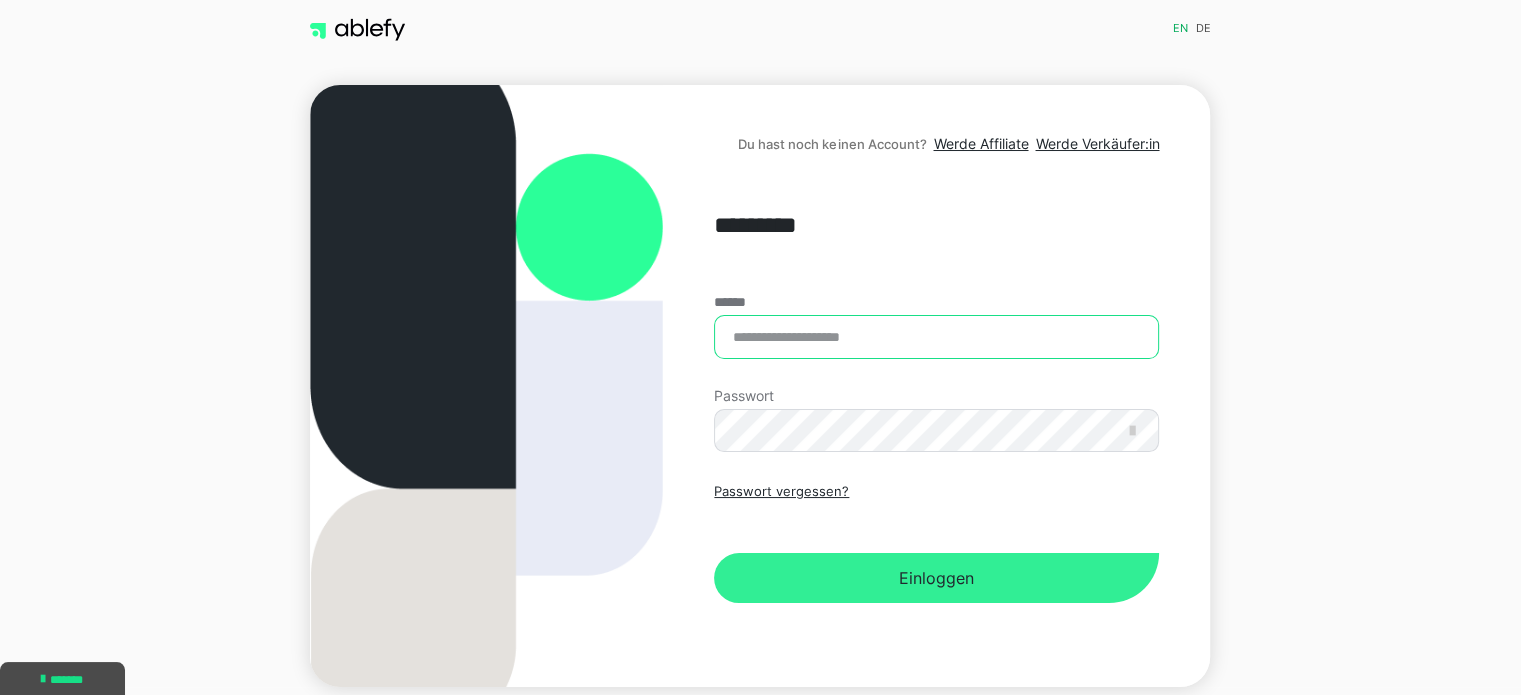 type on "**********" 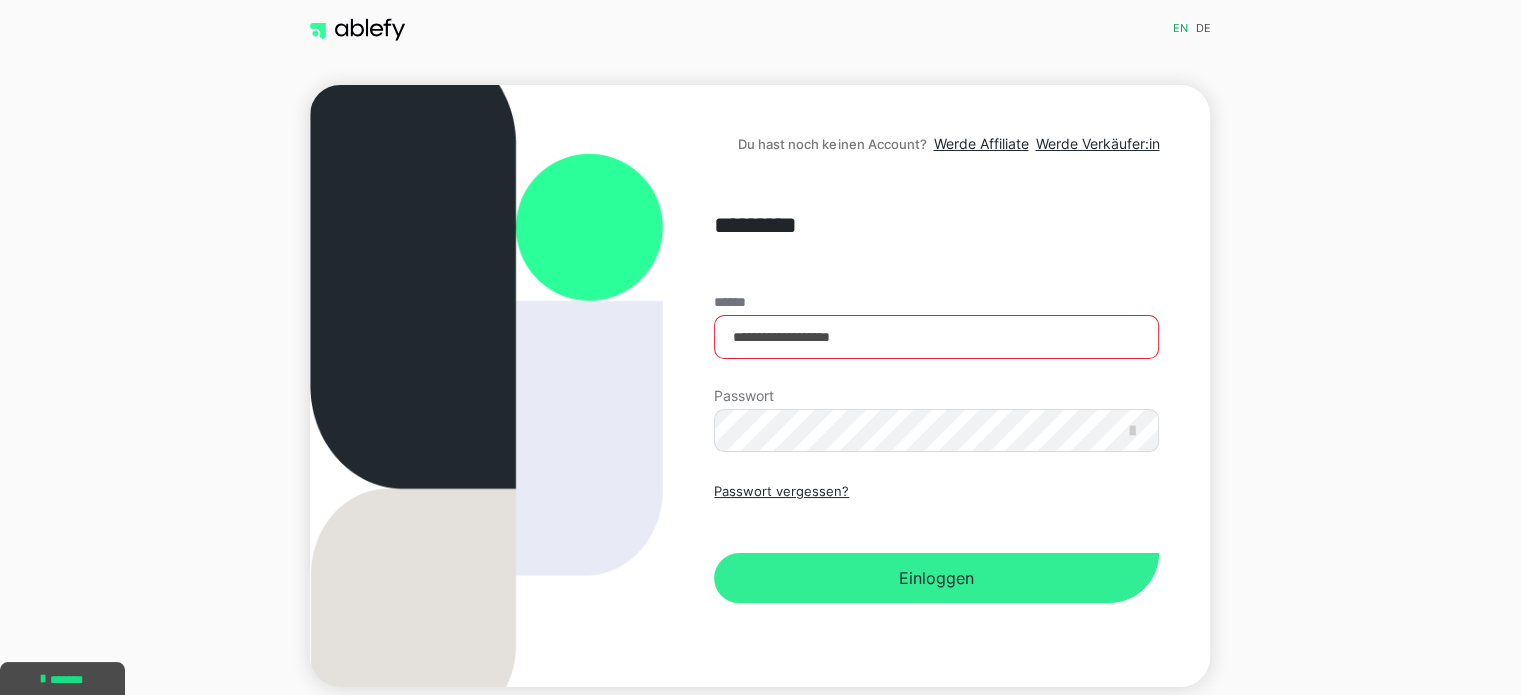 click on "Einloggen" at bounding box center [936, 578] 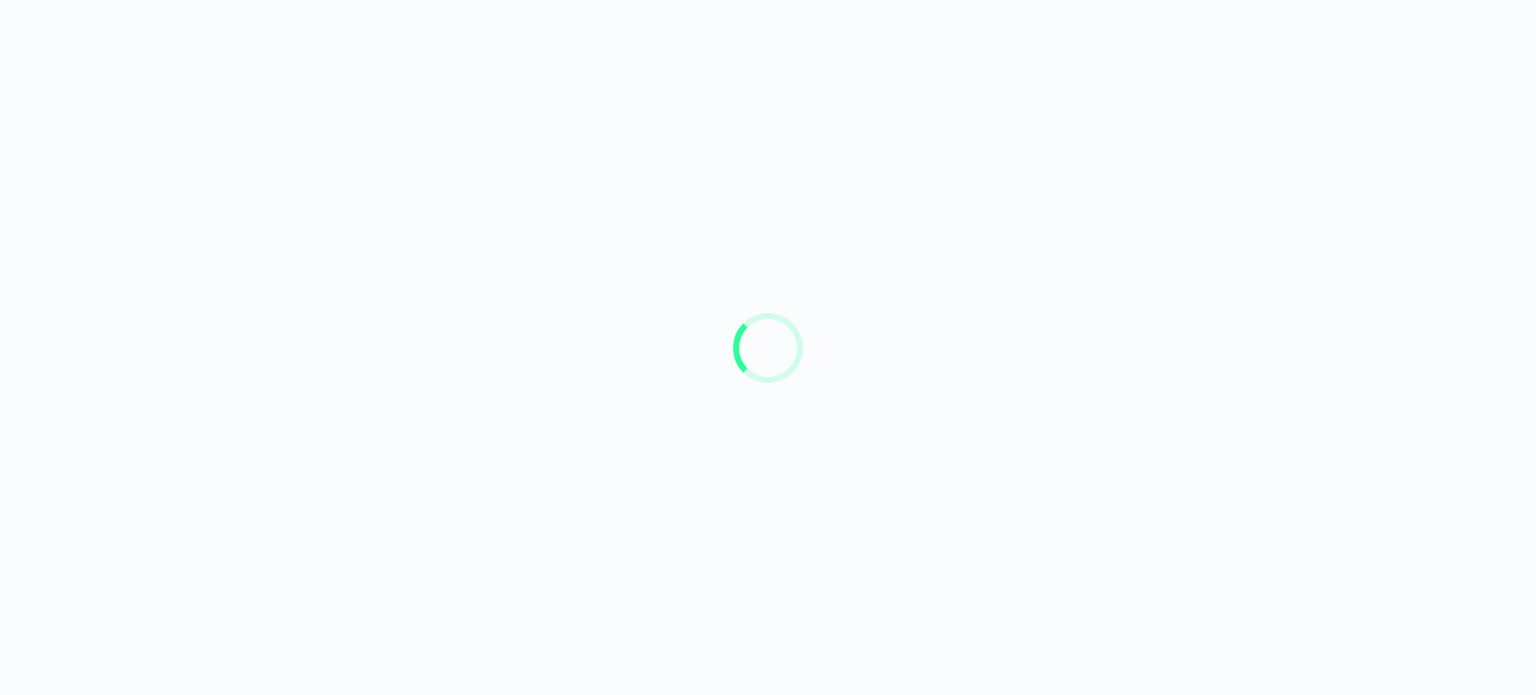 scroll, scrollTop: 0, scrollLeft: 0, axis: both 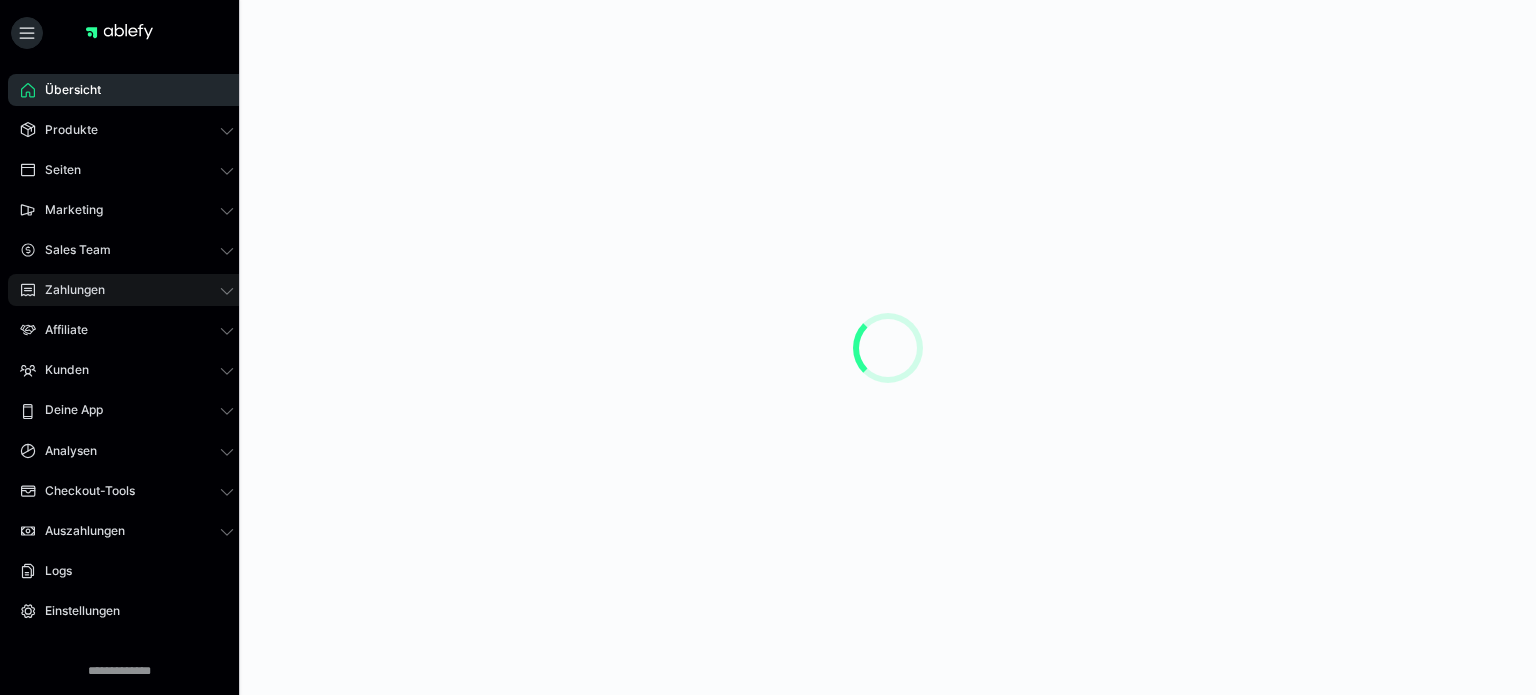 click on "Zahlungen" at bounding box center (68, 290) 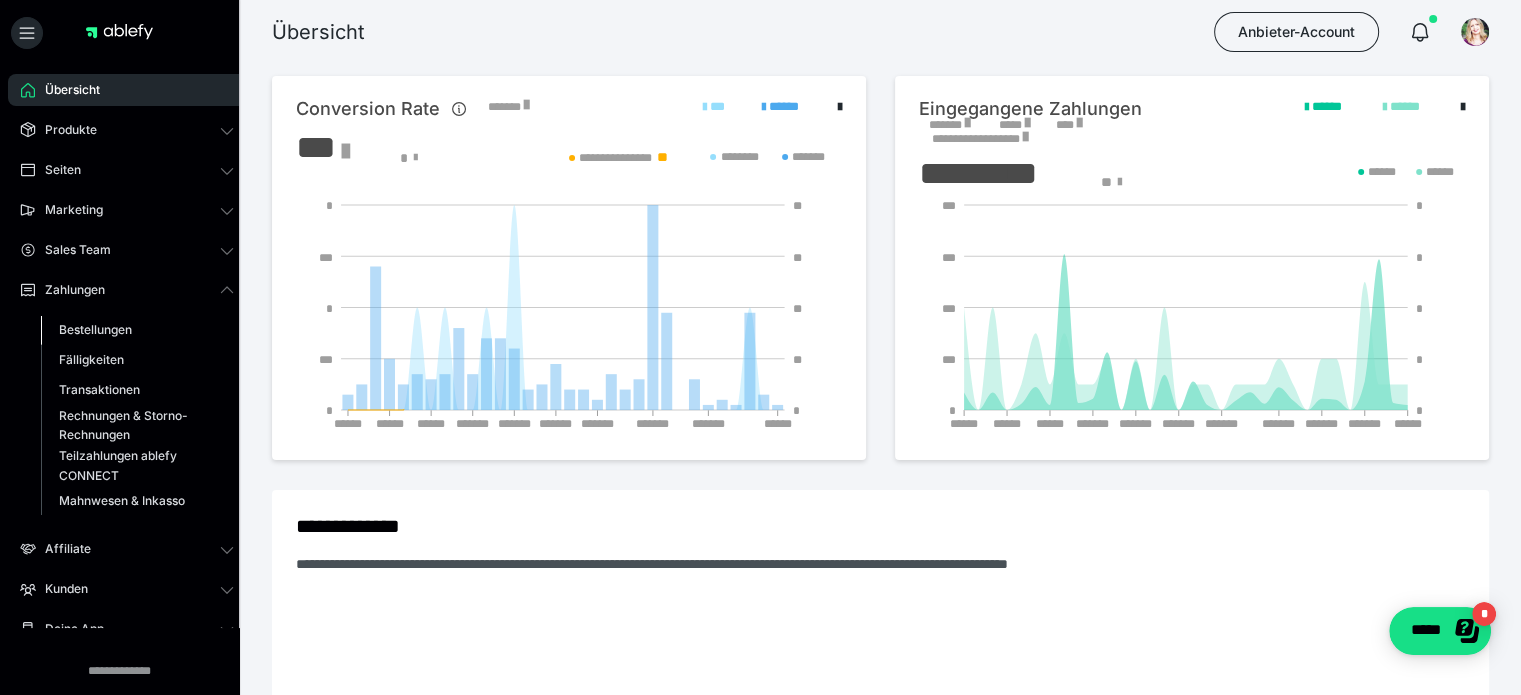 scroll, scrollTop: 0, scrollLeft: 0, axis: both 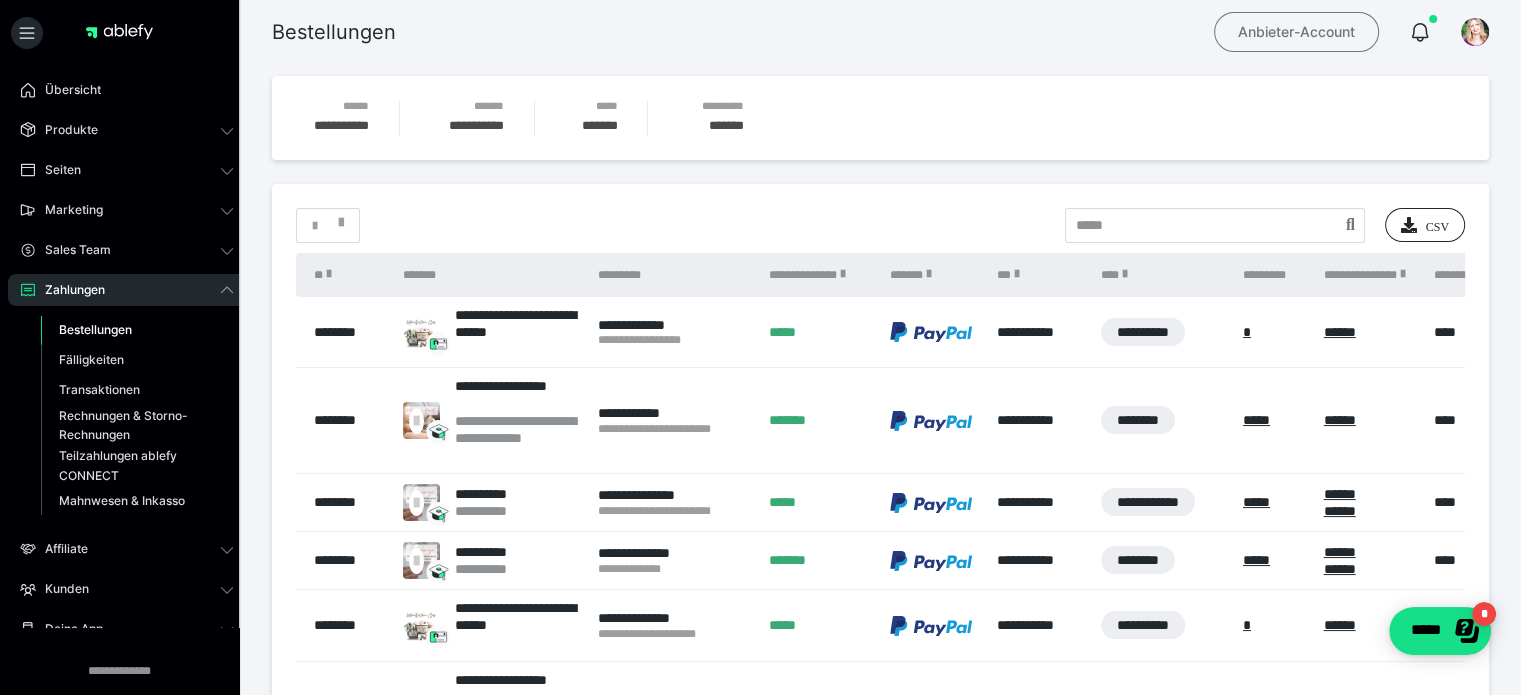 click on "Anbieter-Account" at bounding box center (1296, 32) 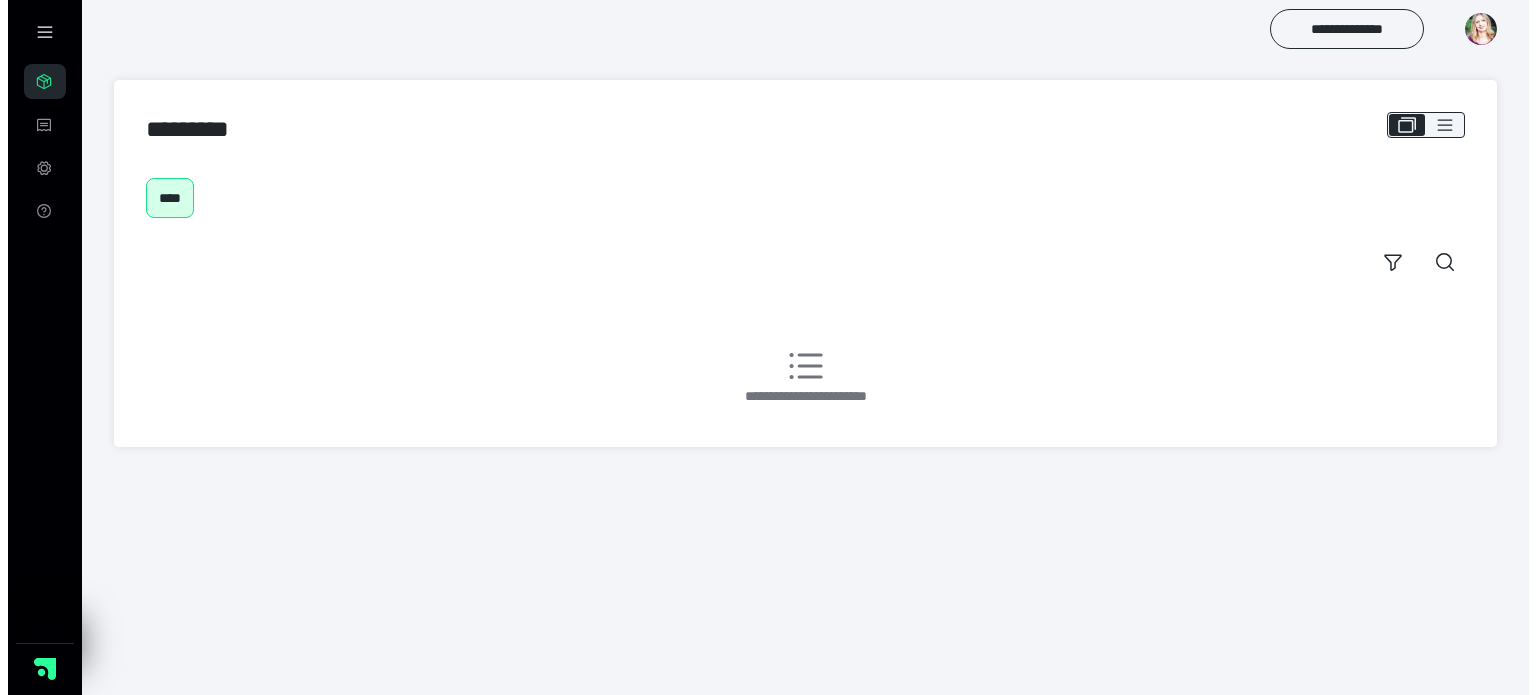 scroll, scrollTop: 0, scrollLeft: 0, axis: both 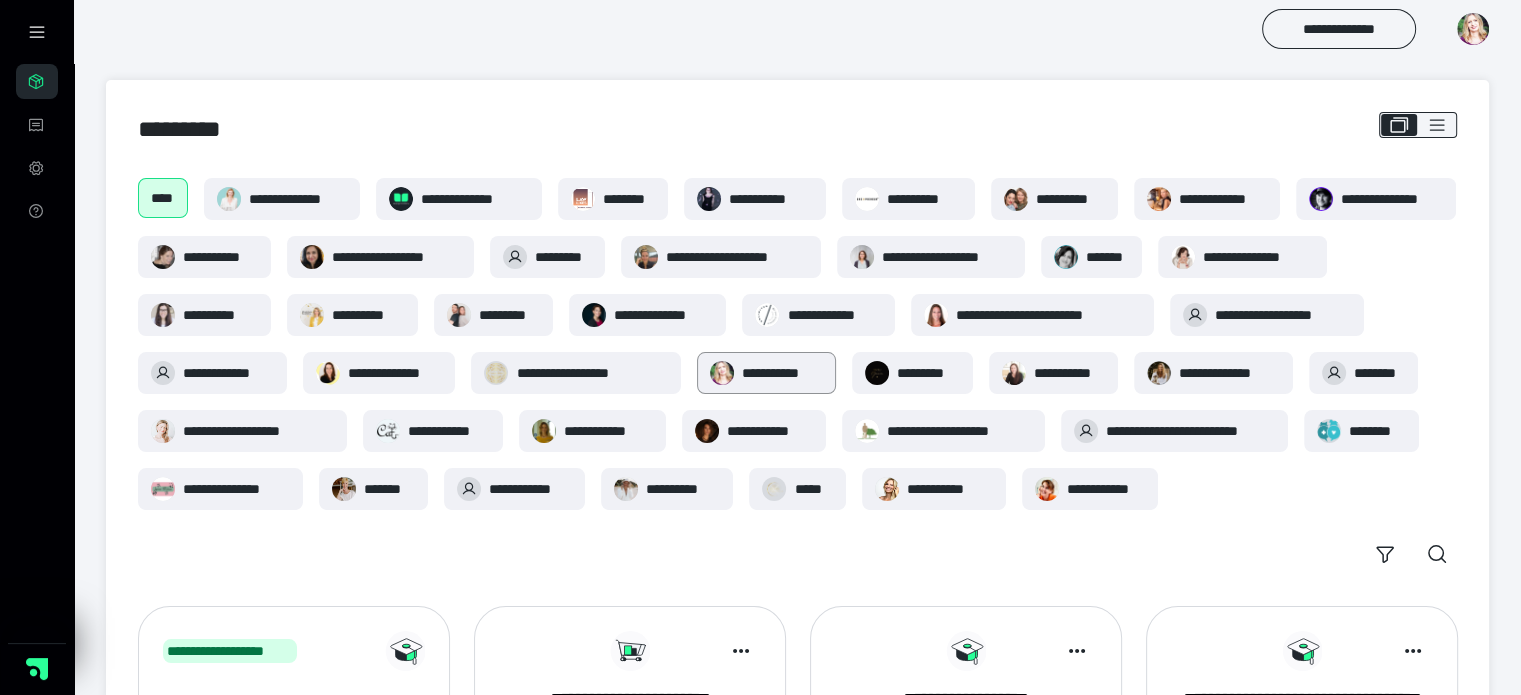 click on "**********" at bounding box center (782, 373) 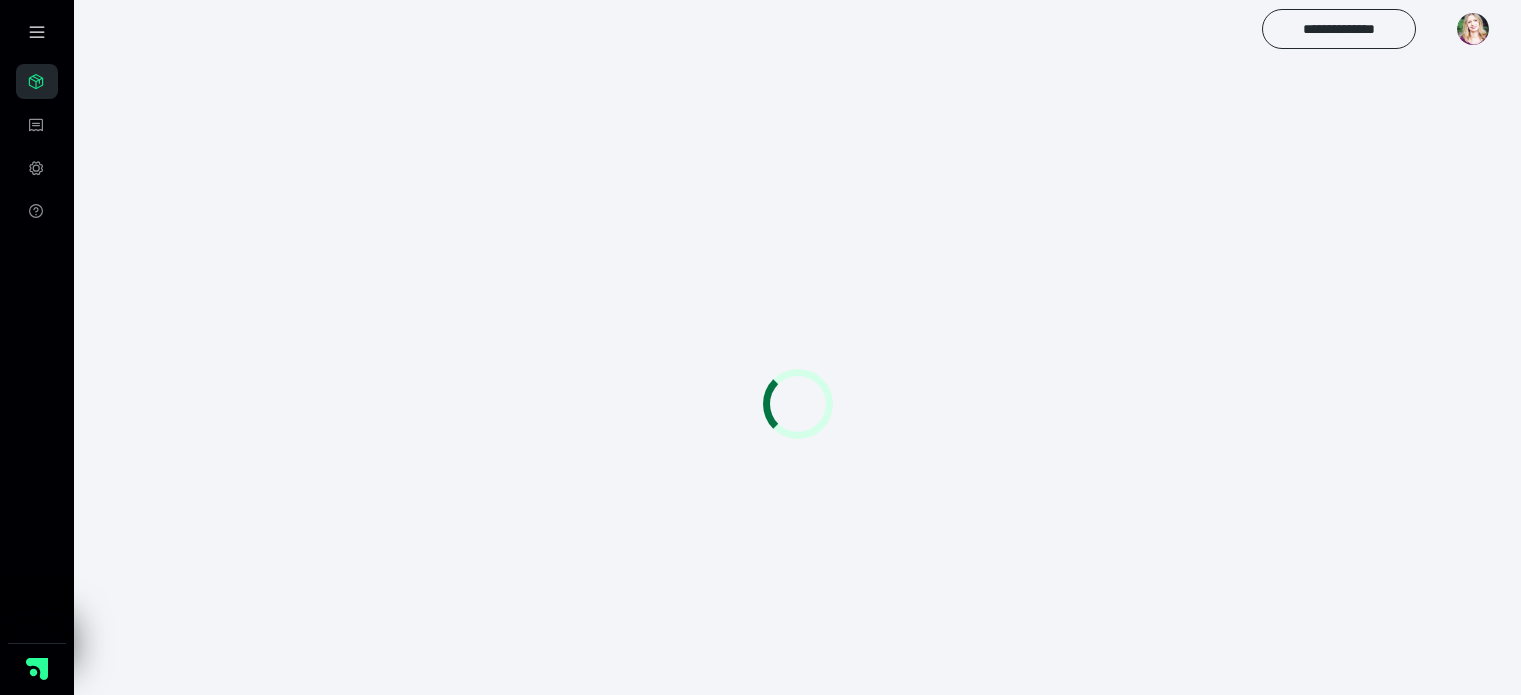 scroll, scrollTop: 0, scrollLeft: 0, axis: both 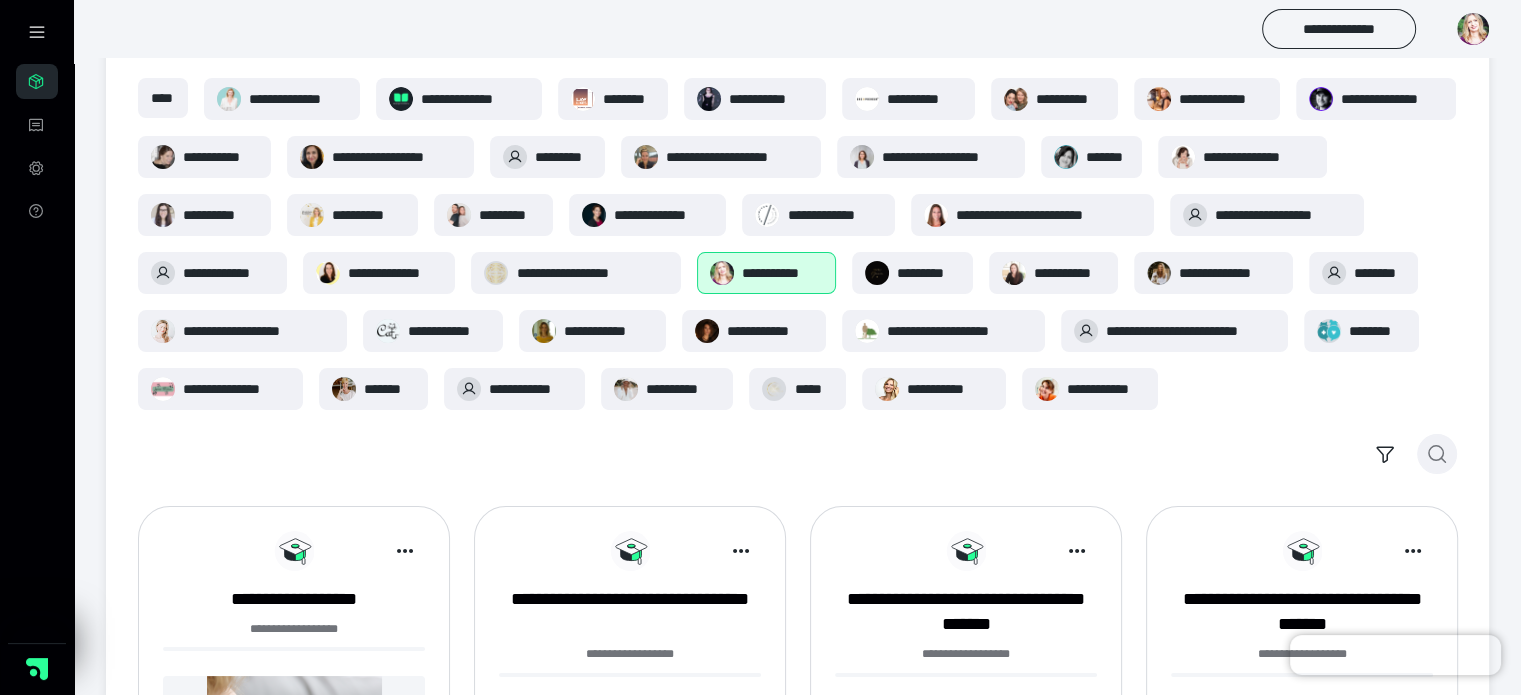 click at bounding box center [1437, 454] 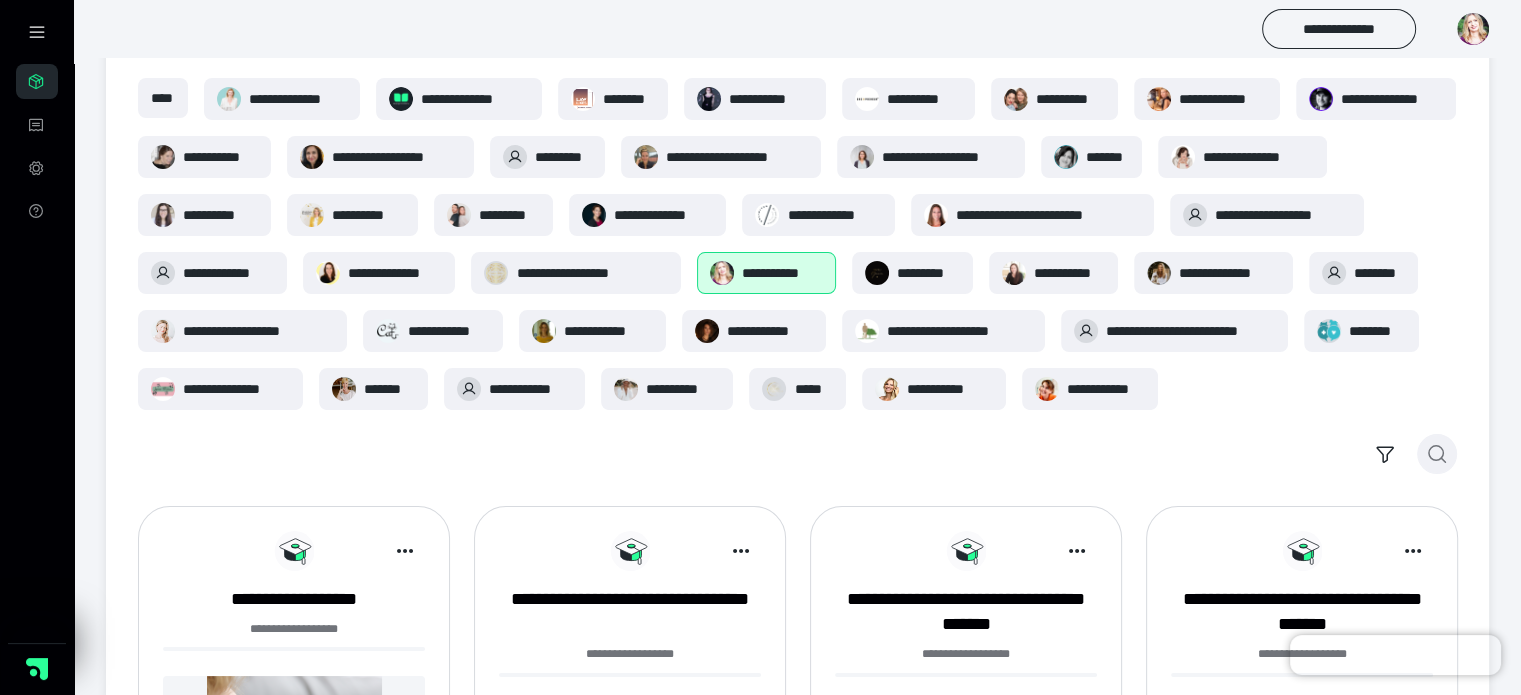 click at bounding box center (1437, 454) 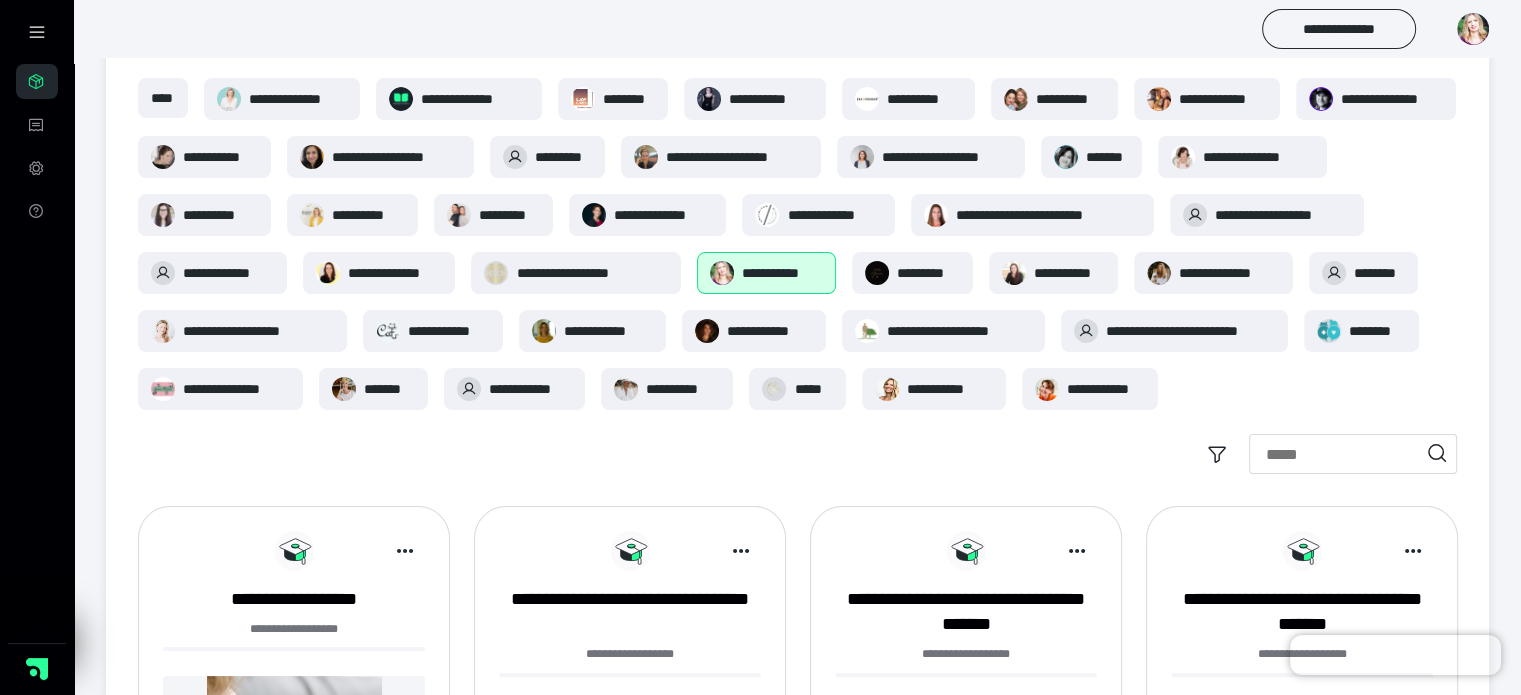click at bounding box center (1353, 454) 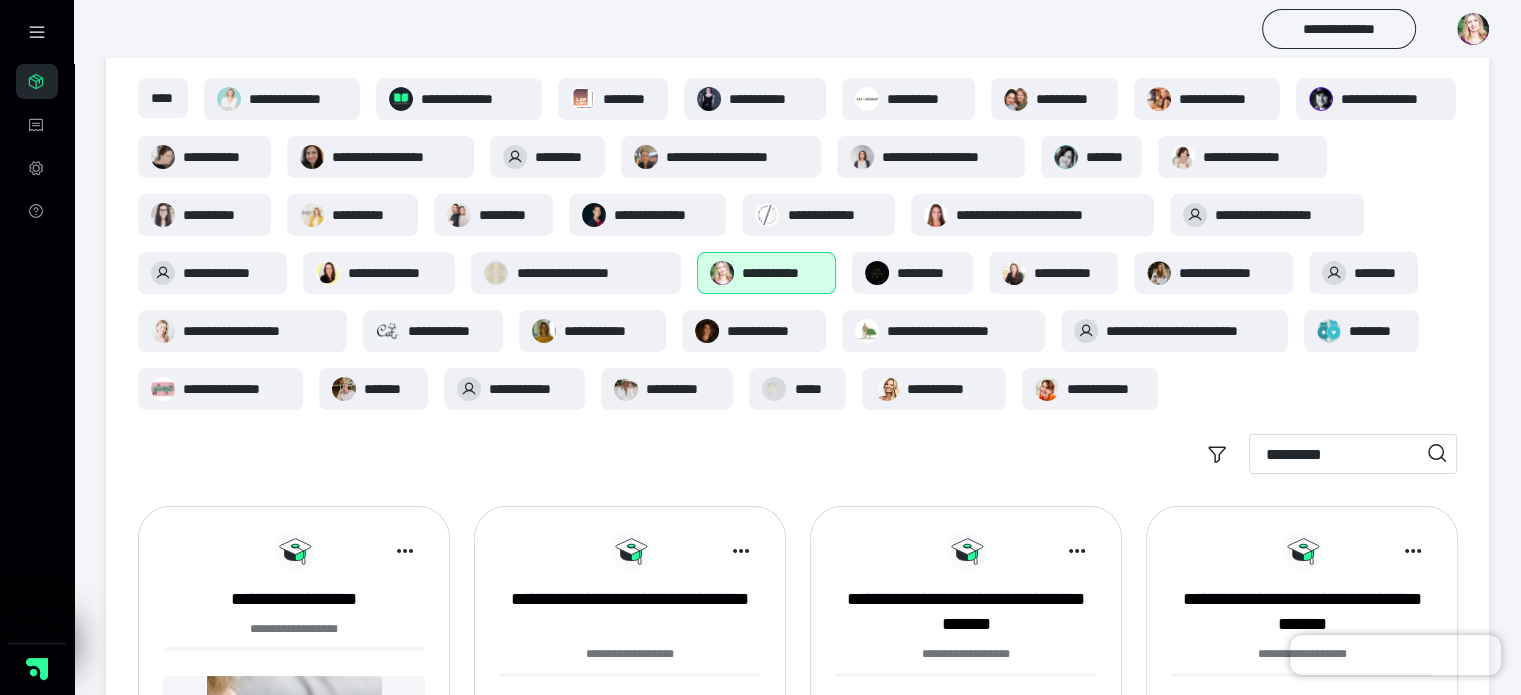 type on "*********" 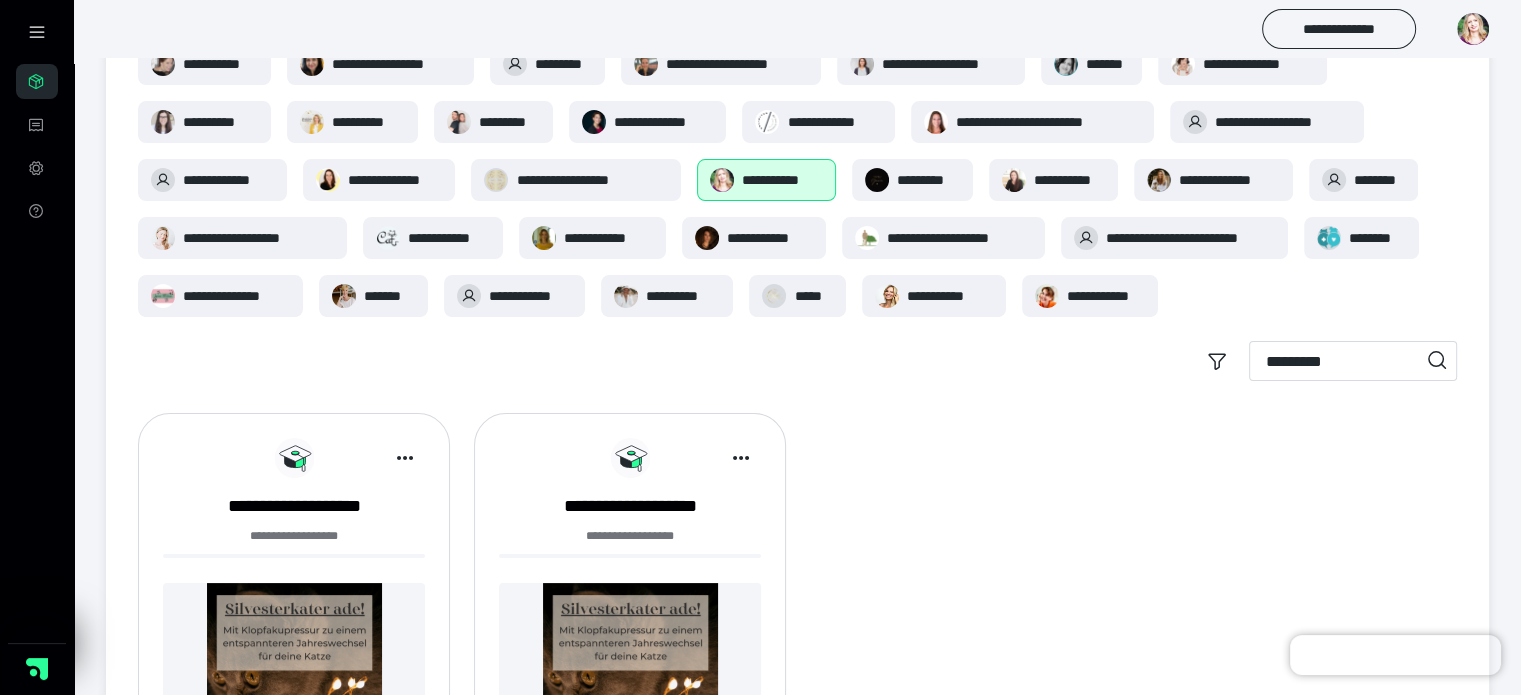 scroll, scrollTop: 300, scrollLeft: 0, axis: vertical 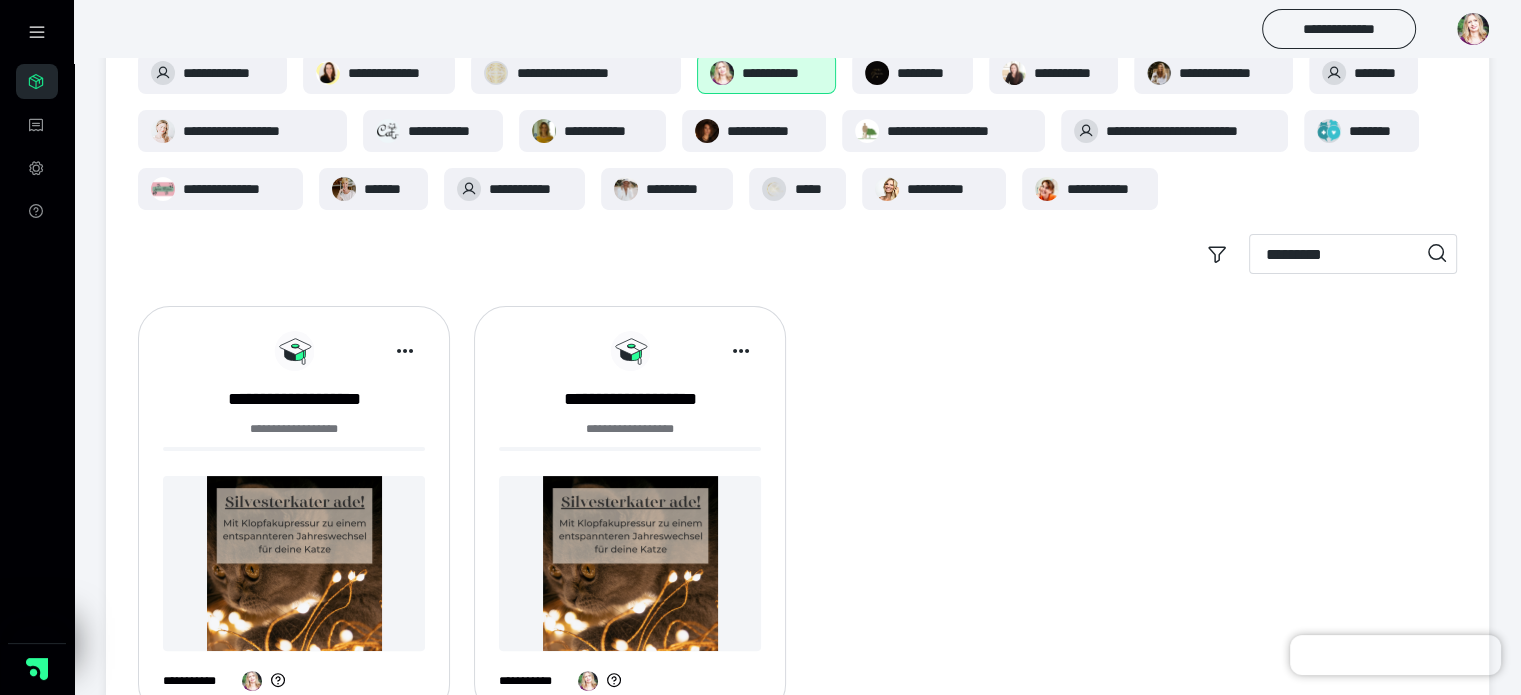 click at bounding box center [294, 563] 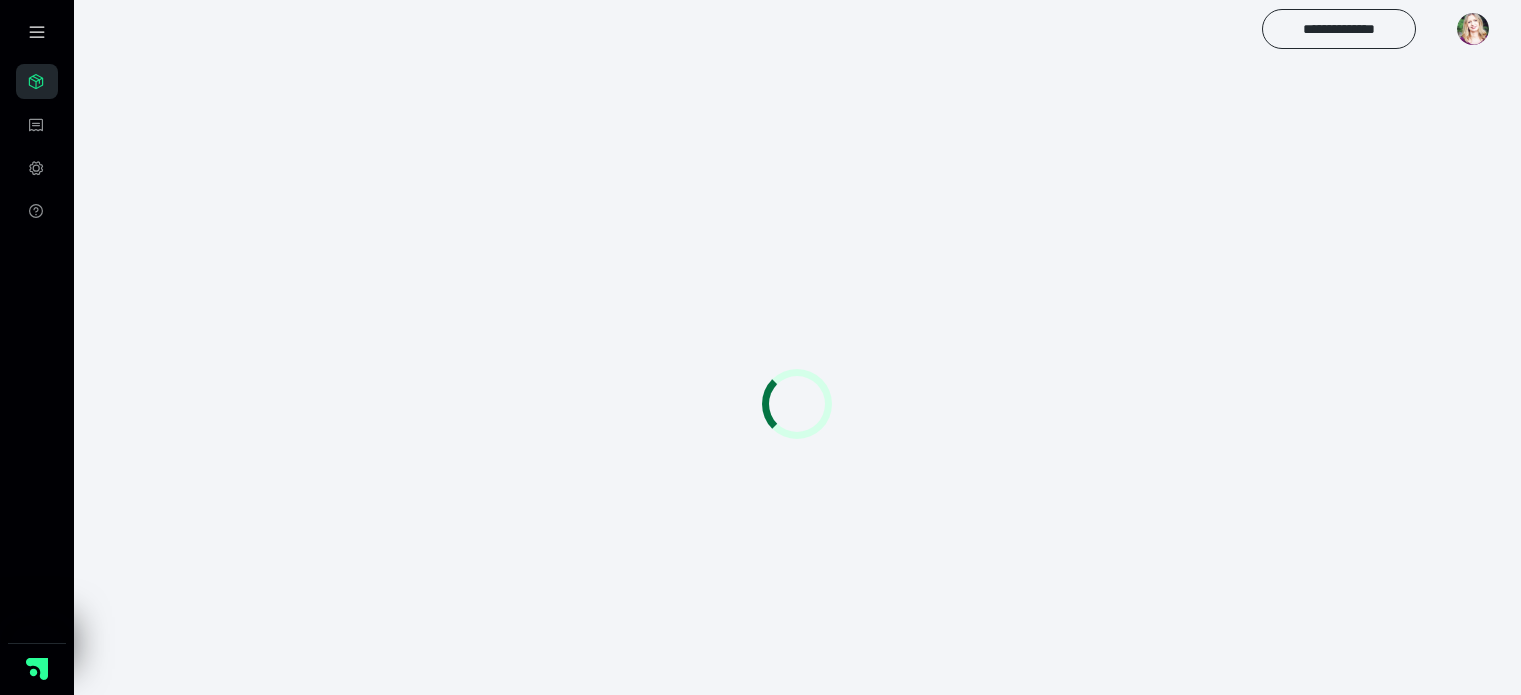 scroll, scrollTop: 0, scrollLeft: 0, axis: both 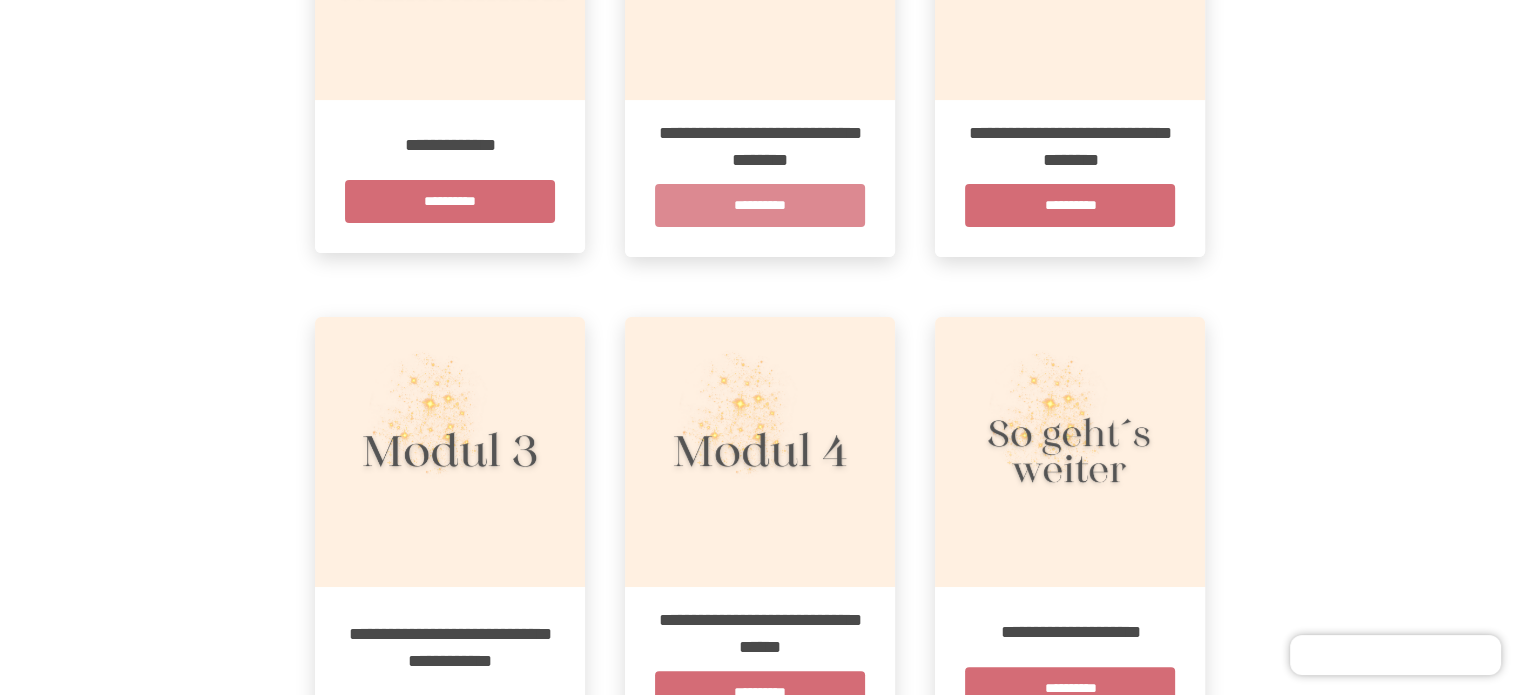 click on "**********" at bounding box center (760, 205) 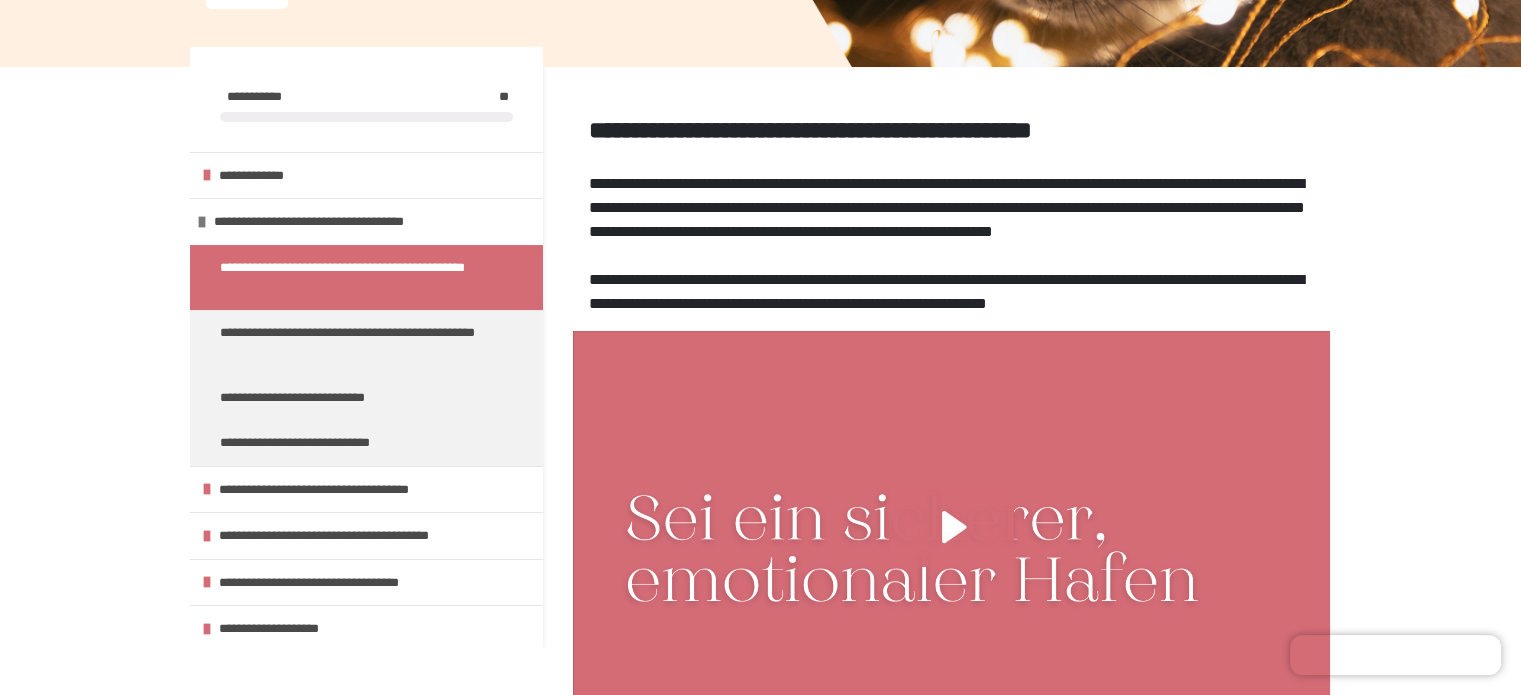 scroll, scrollTop: 300, scrollLeft: 0, axis: vertical 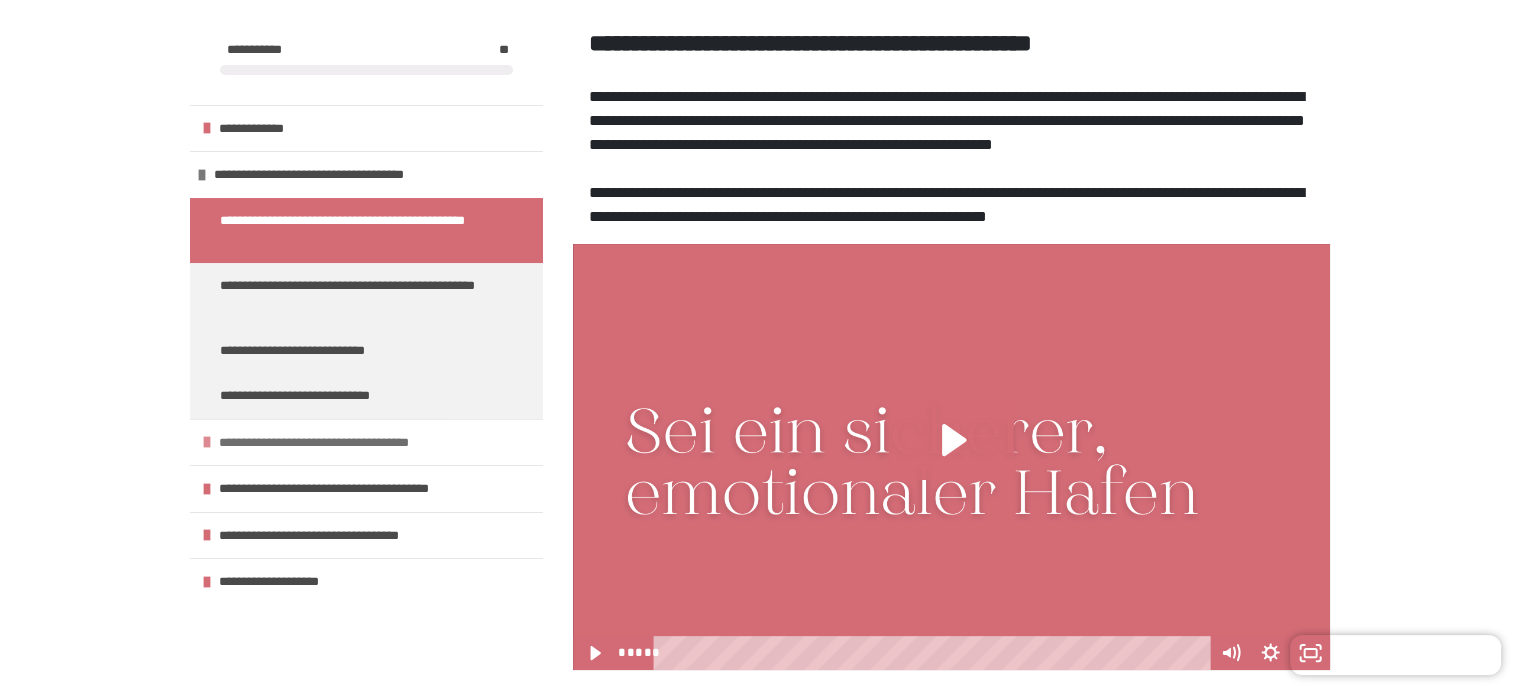 click on "**********" at bounding box center (366, 442) 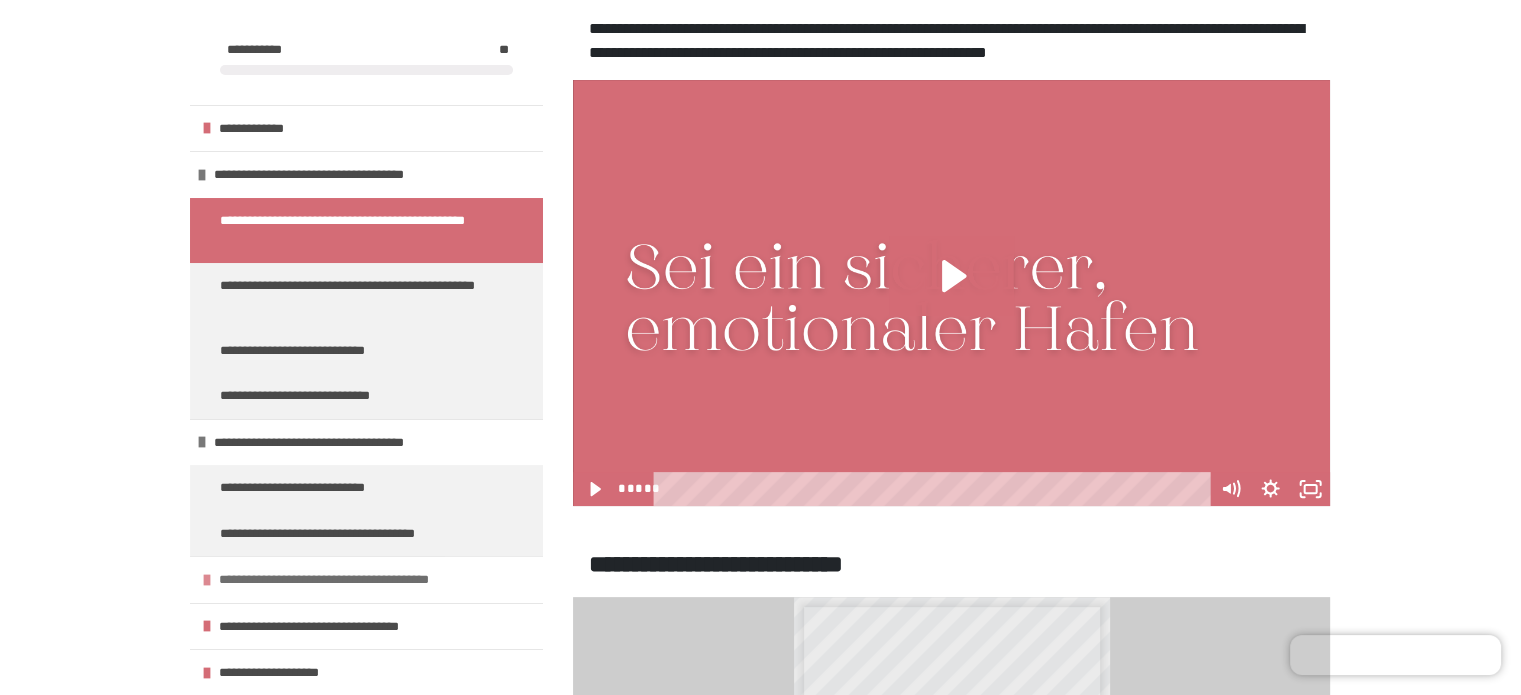 scroll, scrollTop: 500, scrollLeft: 0, axis: vertical 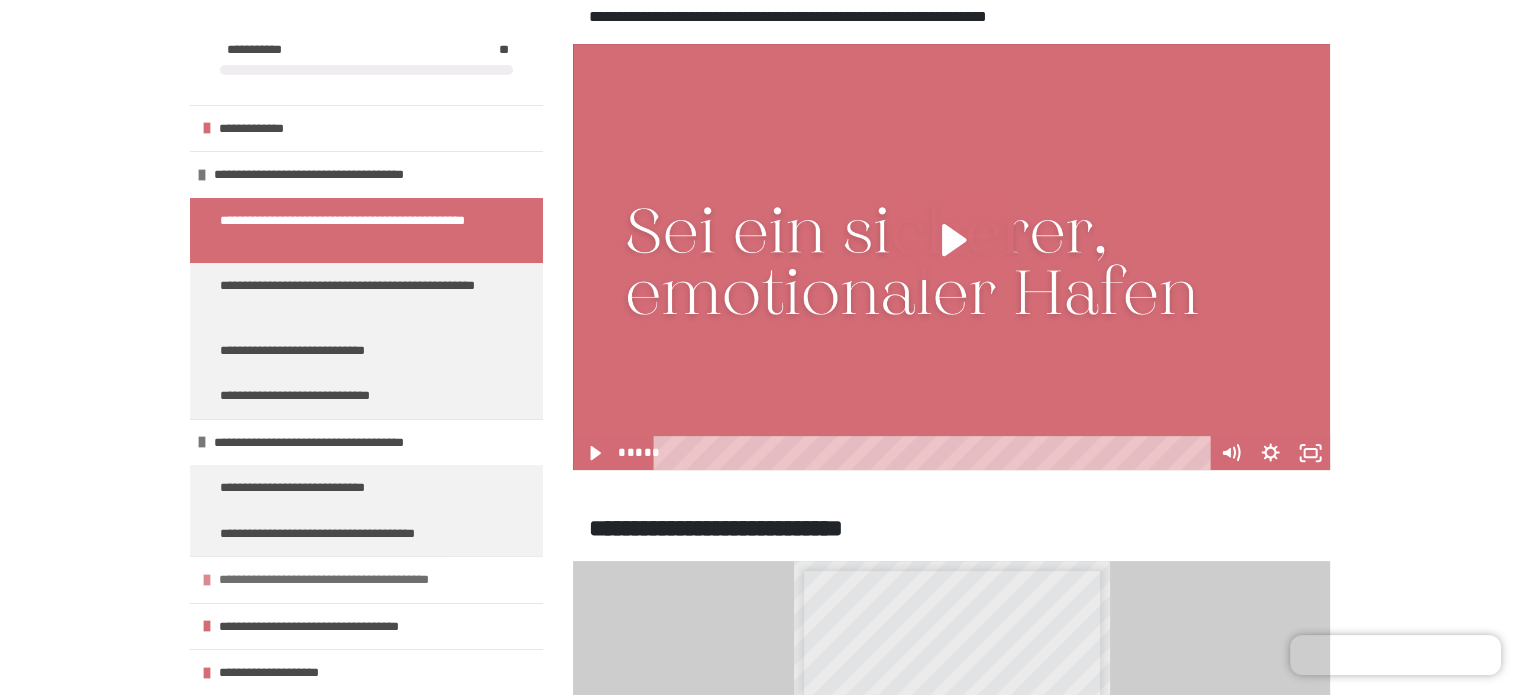 click on "**********" at bounding box center (366, 579) 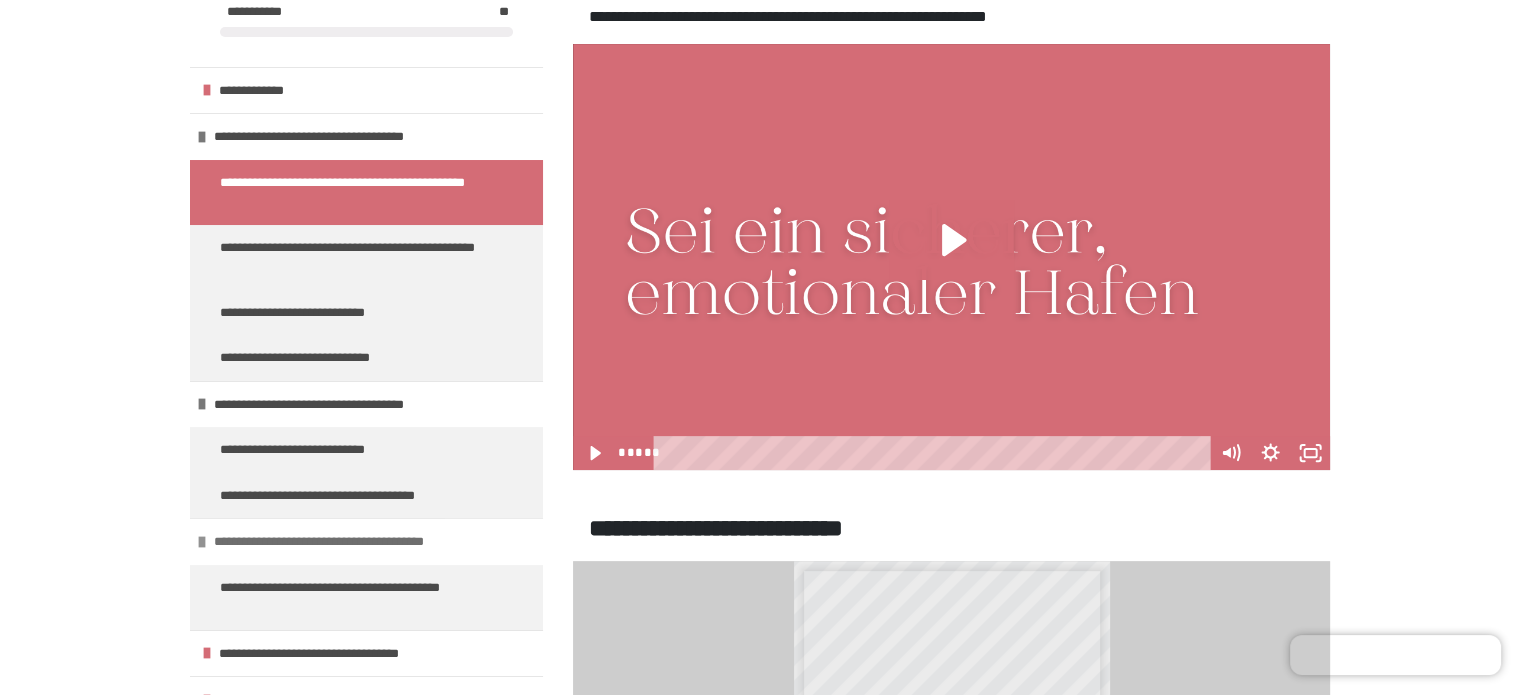 scroll, scrollTop: 59, scrollLeft: 0, axis: vertical 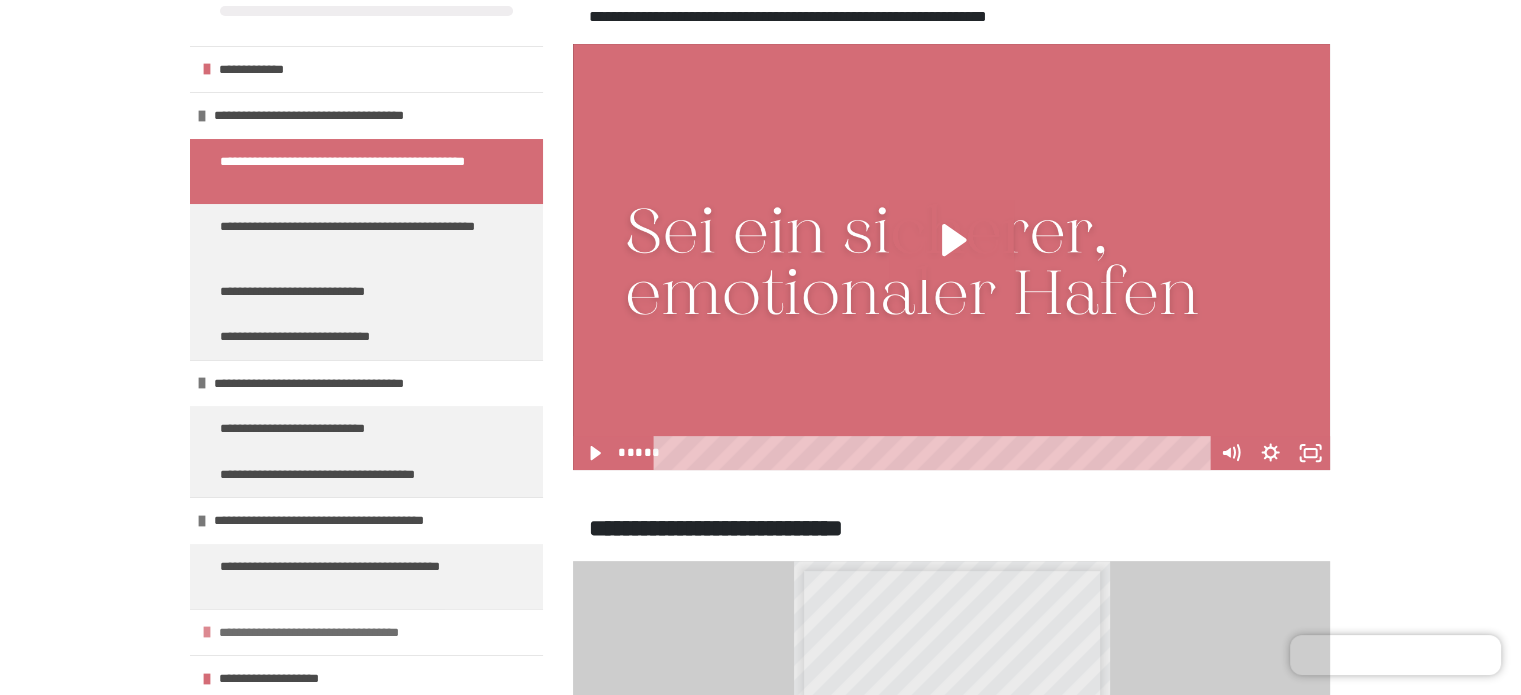 click on "**********" at bounding box center (366, 632) 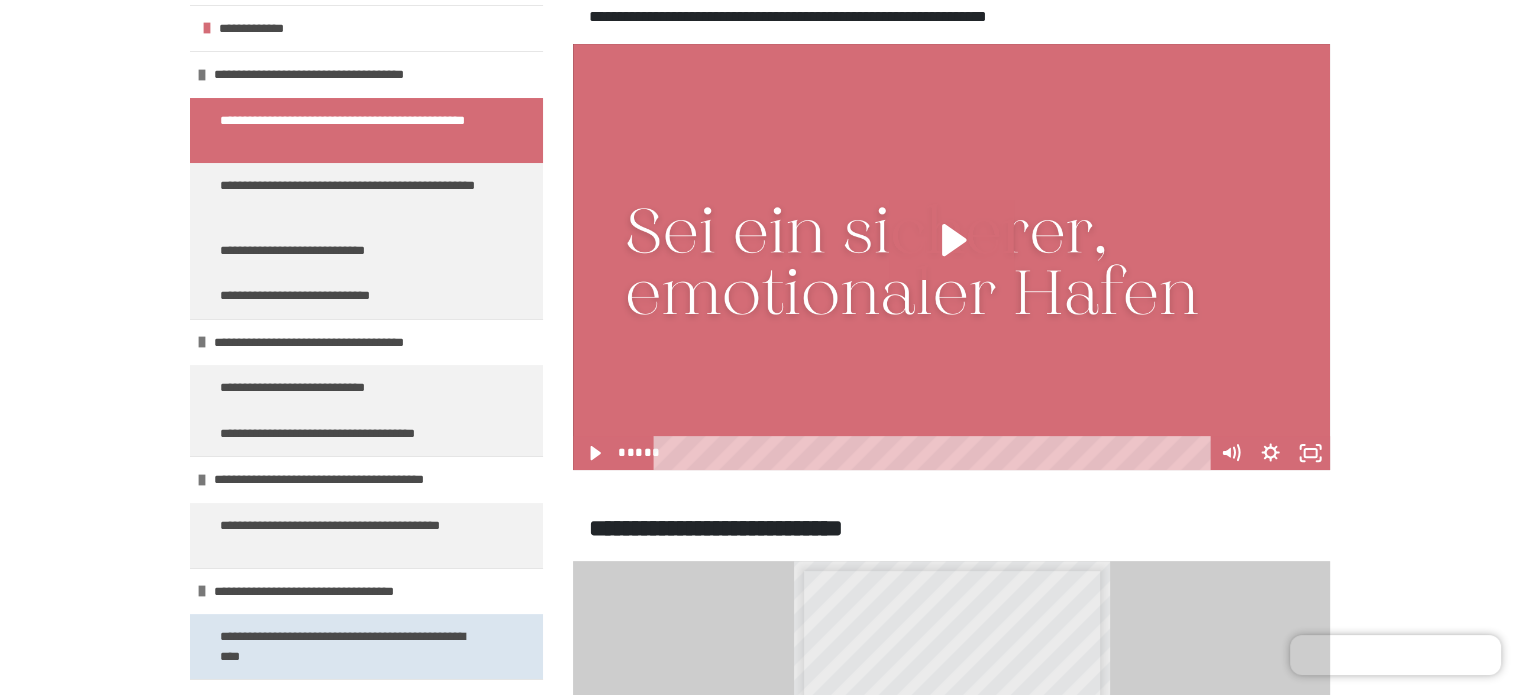 scroll, scrollTop: 124, scrollLeft: 0, axis: vertical 